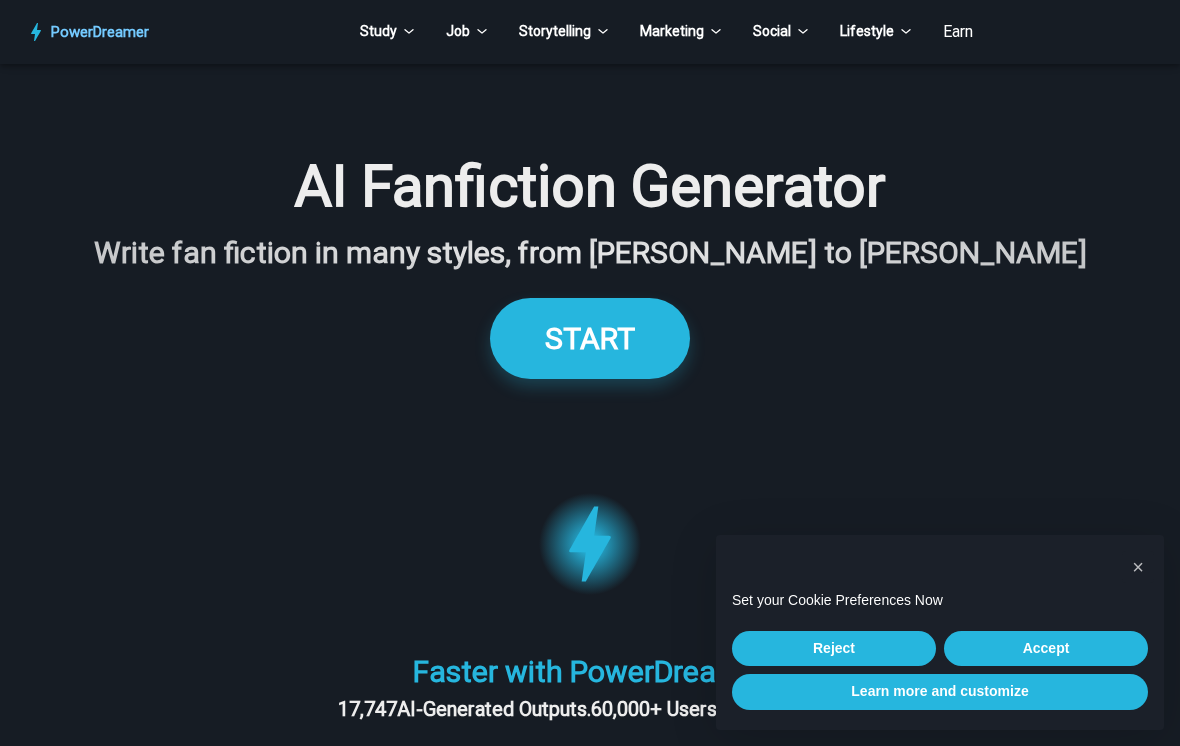scroll, scrollTop: 0, scrollLeft: 0, axis: both 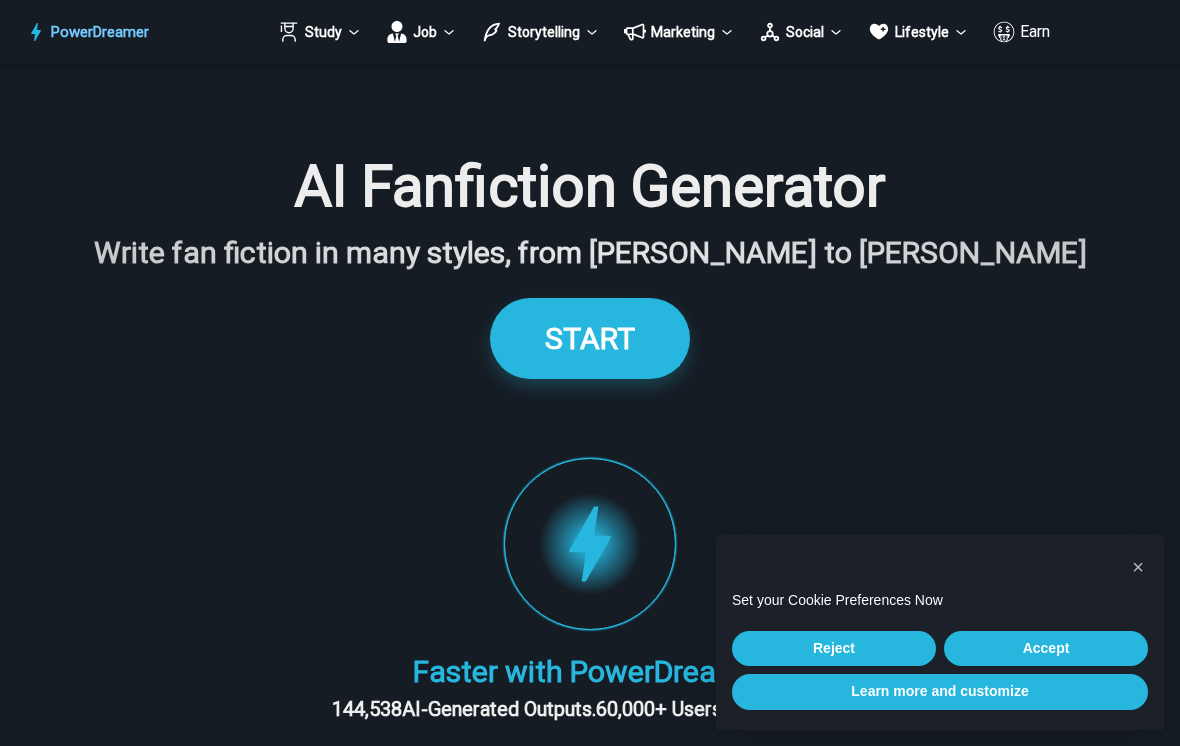 click on "START" at bounding box center [590, 338] 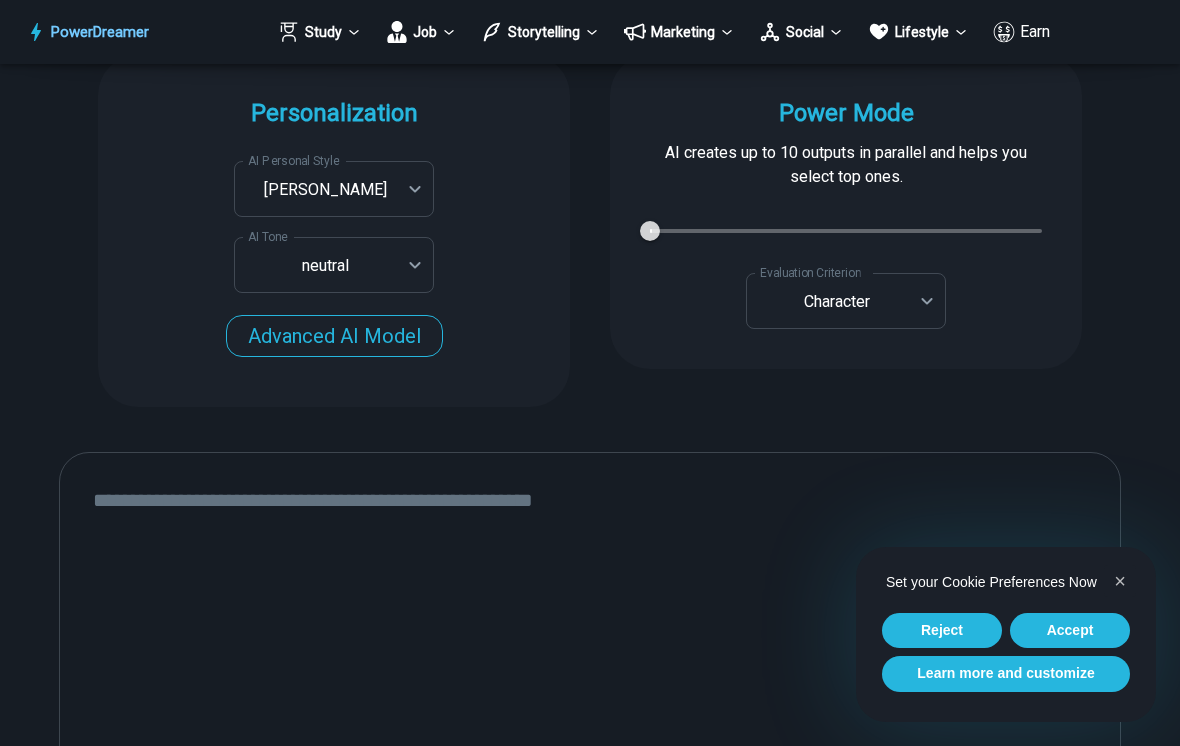 click on "PowerDreamer Study Job Storytelling Marketing Social Lifestyle Earn AI Fanfiction Generator Write fan fiction in many styles, from [PERSON_NAME] to [PERSON_NAME]  START Faster with PowerDreamer 214,144  AI-Generated Outputs.  60,000+ Users. 60+ AI Tools. PowerDreamer saved me a ton of stress and even more time. Highly recommend. [PERSON_NAME] is a writer and producer with experience at Morning Rush, [US_STATE] PBS, Metro Weekly and The [US_STATE] Times I received a job offer [DATE] that your awesome website helped me get. Thank you! I will be singing your praises. [PERSON_NAME] signed up to PowerDreamer [DATE] and received his job offer [DATE] Absolutely love this program!! I'm usually hesitant to pay for anything without being able to try it for free first. However, I was desperate to get resume writing help and this program far exceeded my expectations! I have been telling anyone I know looking for a job to try it. [PERSON_NAME] [PERSON_NAME], Product Manager in E-Commerce [PERSON_NAME] [PERSON_NAME] Age [DEMOGRAPHIC_DATA]" at bounding box center [590, 3543] 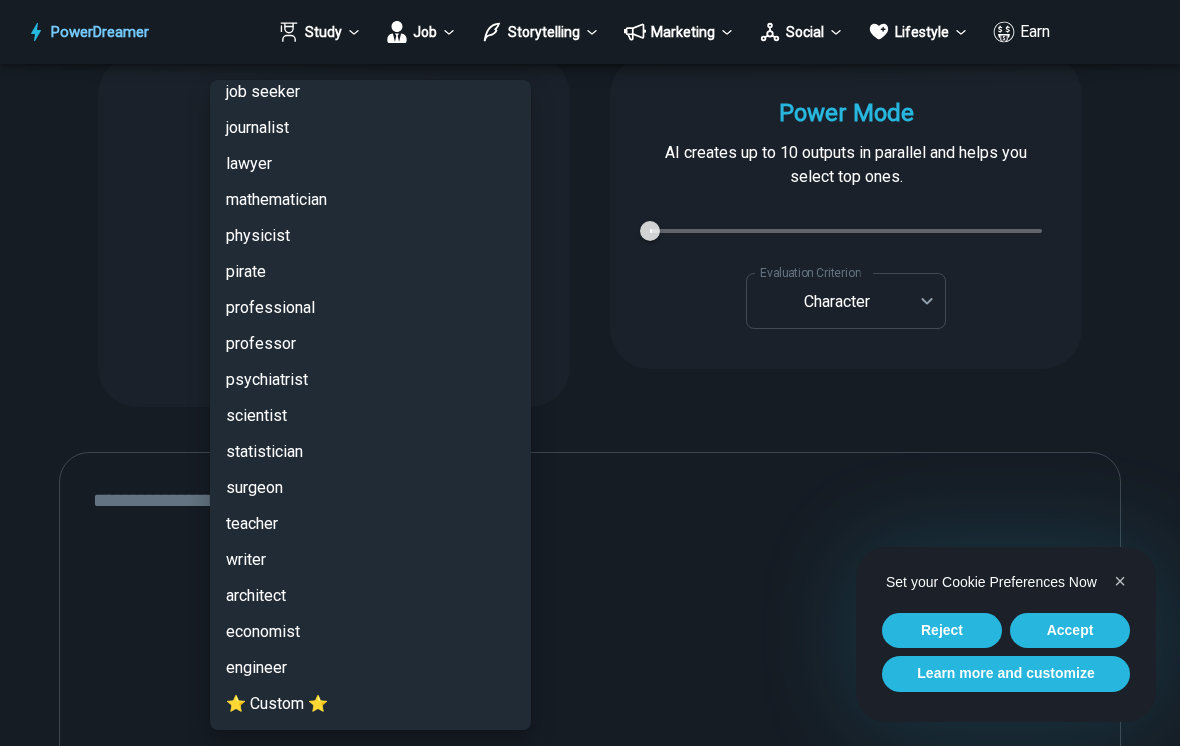 scroll, scrollTop: 4658, scrollLeft: 0, axis: vertical 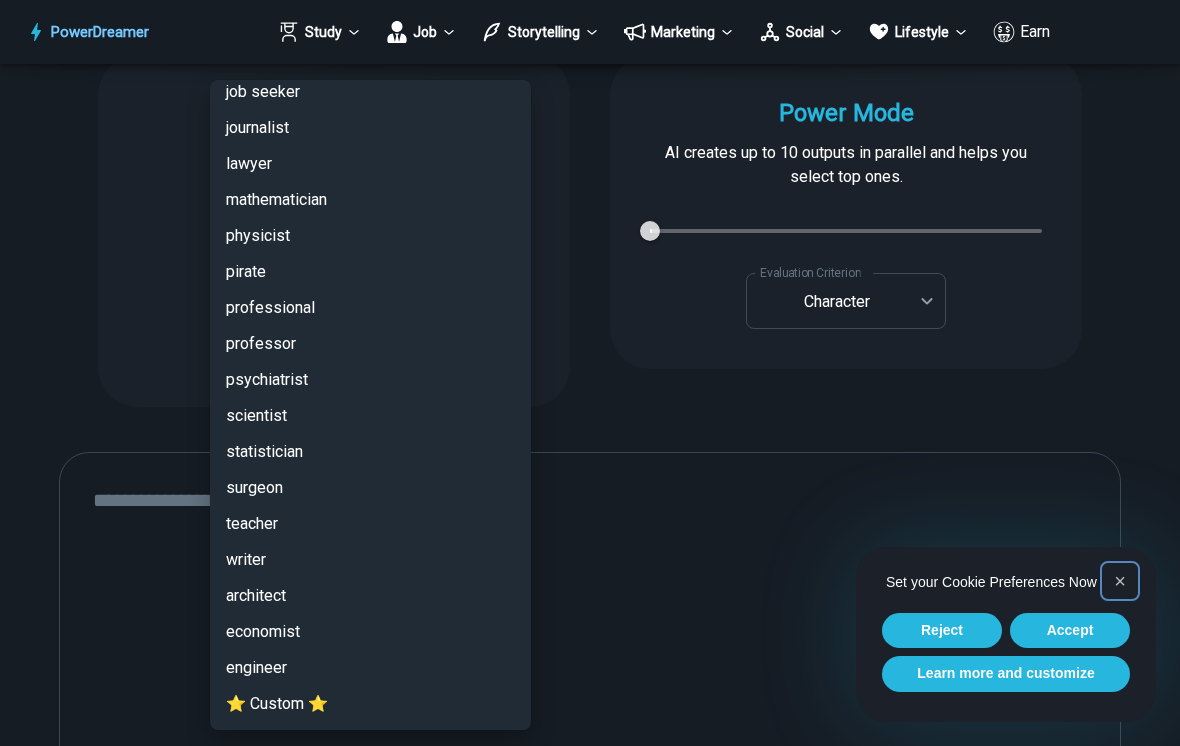 type on "**********" 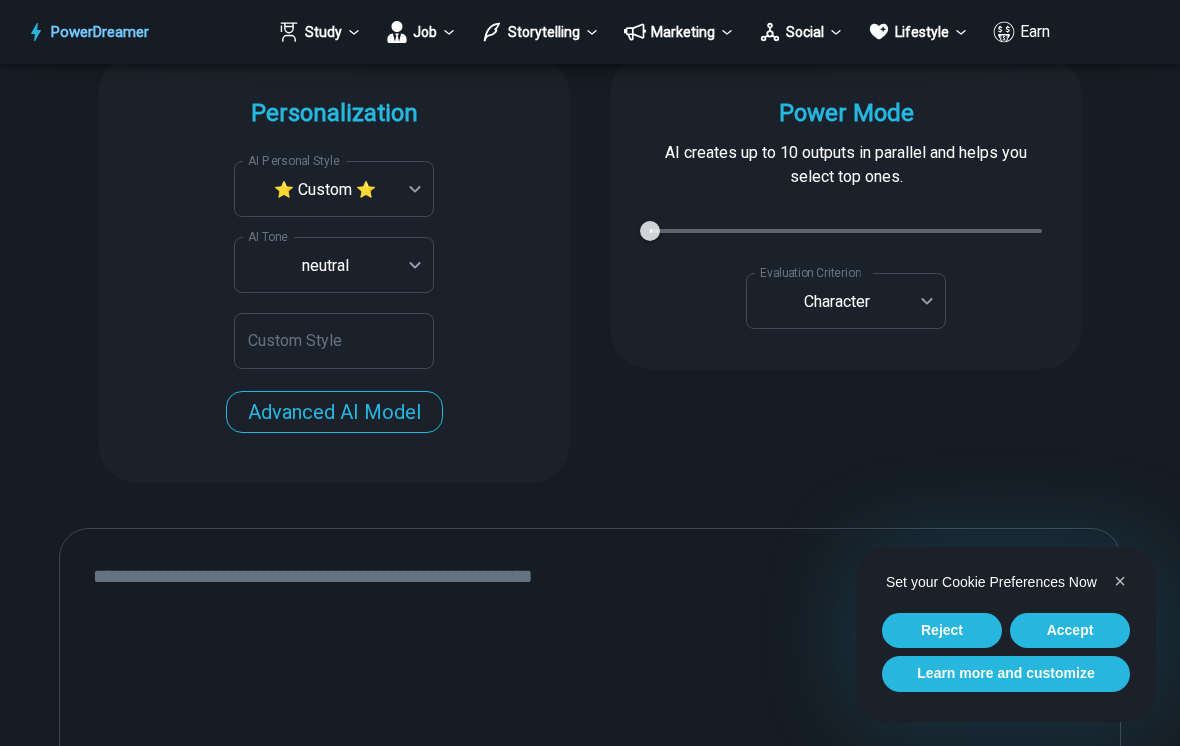 click on "PowerDreamer Study Job Storytelling Marketing Social Lifestyle Earn AI Fanfiction Generator Write fan fiction in many styles, from [PERSON_NAME] to [PERSON_NAME]  START Faster with PowerDreamer 214,147  AI-Generated Outputs.  60,000+ Users. 60+ AI Tools. PowerDreamer saved me a ton of stress and even more time. Highly recommend. [PERSON_NAME] is a writer and producer with experience at Morning Rush, [US_STATE] PBS, Metro Weekly and The [US_STATE] Times I received a job offer [DATE] that your awesome website helped me get. Thank you! I will be singing your praises. [PERSON_NAME] signed up to PowerDreamer [DATE] and received his job offer [DATE] Absolutely love this program!! I'm usually hesitant to pay for anything without being able to try it for free first. However, I was desperate to get resume writing help and this program far exceeded my expectations! I have been telling anyone I know looking for a job to try it. [PERSON_NAME] [PERSON_NAME], Product Manager in E-Commerce [PERSON_NAME] [PERSON_NAME] Age [DEMOGRAPHIC_DATA]" at bounding box center [590, 3581] 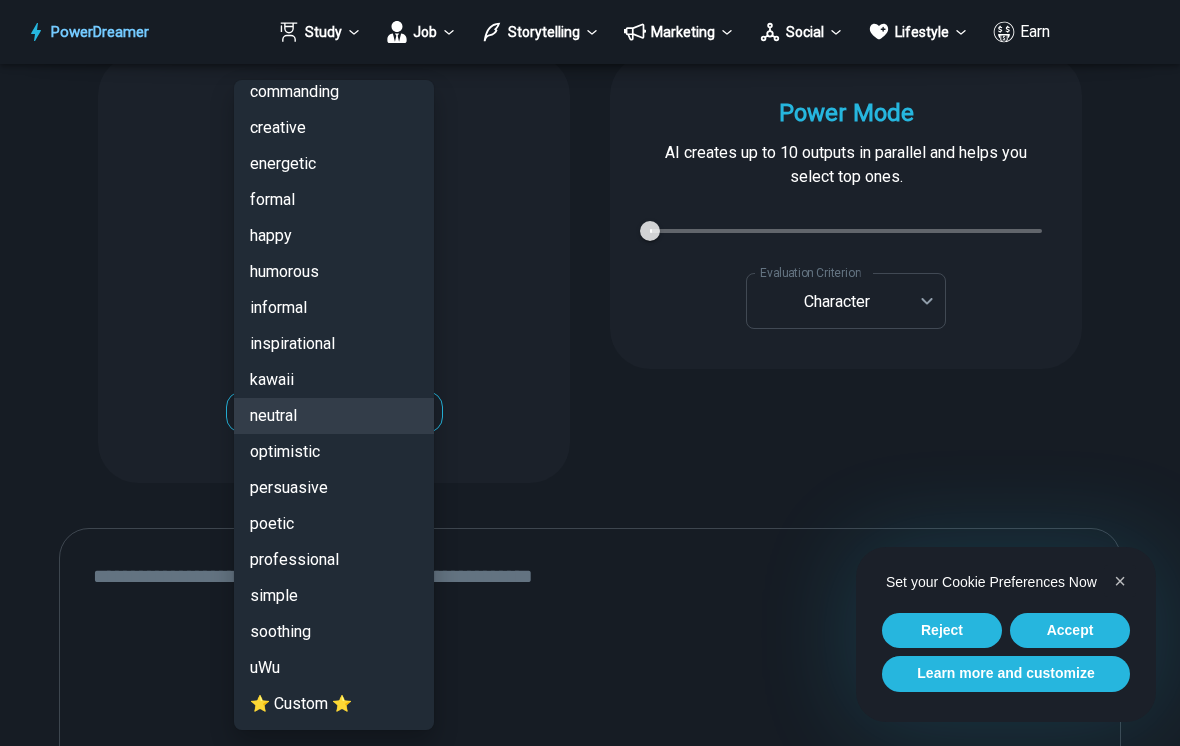 scroll, scrollTop: 86, scrollLeft: 0, axis: vertical 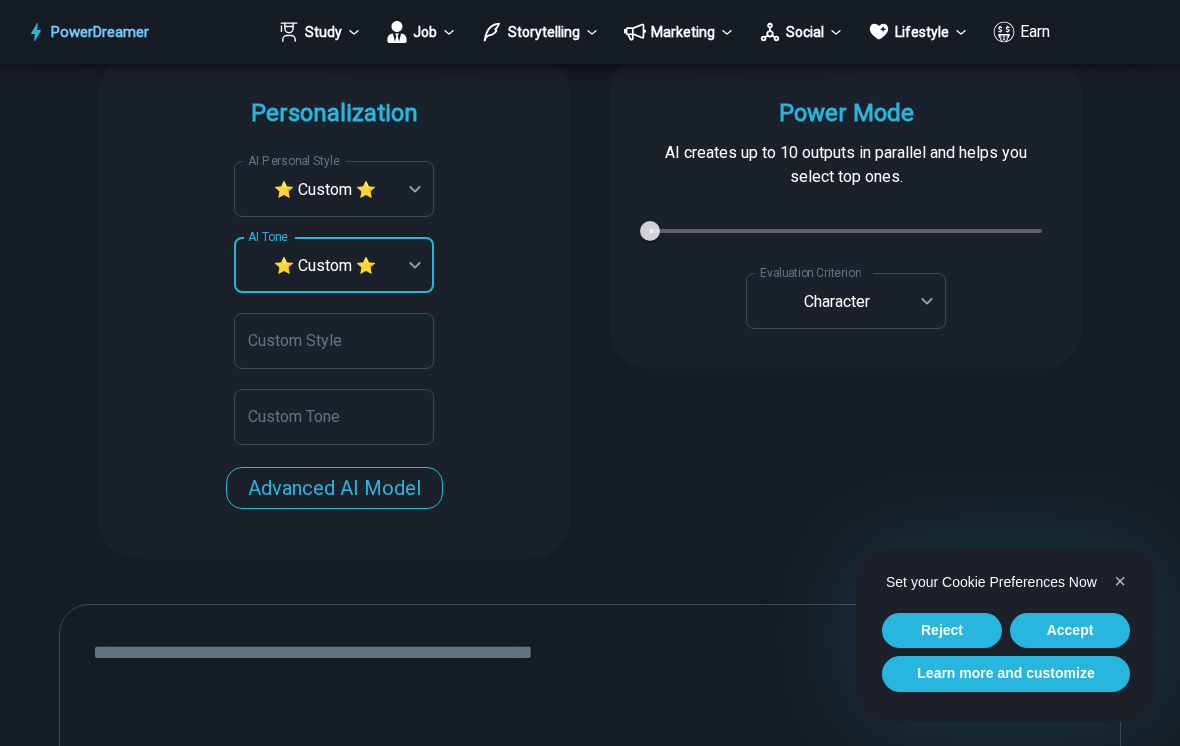 click on "Custom Style" at bounding box center [334, 341] 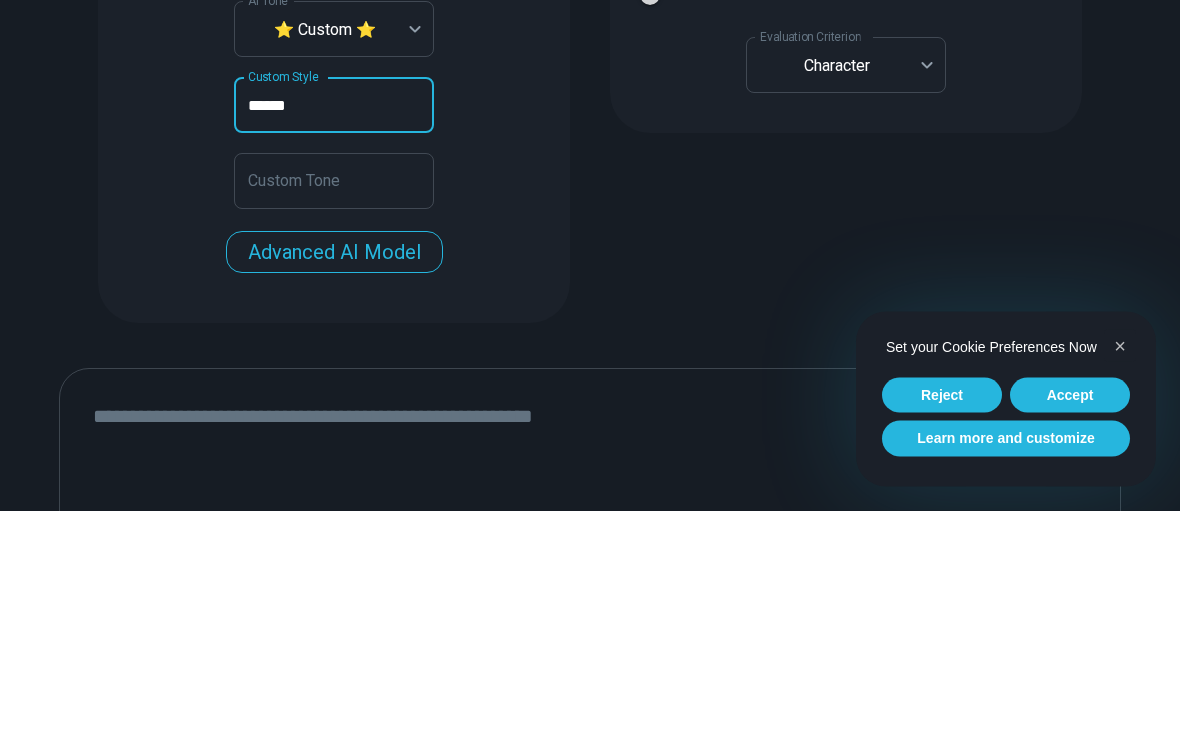 type on "*****" 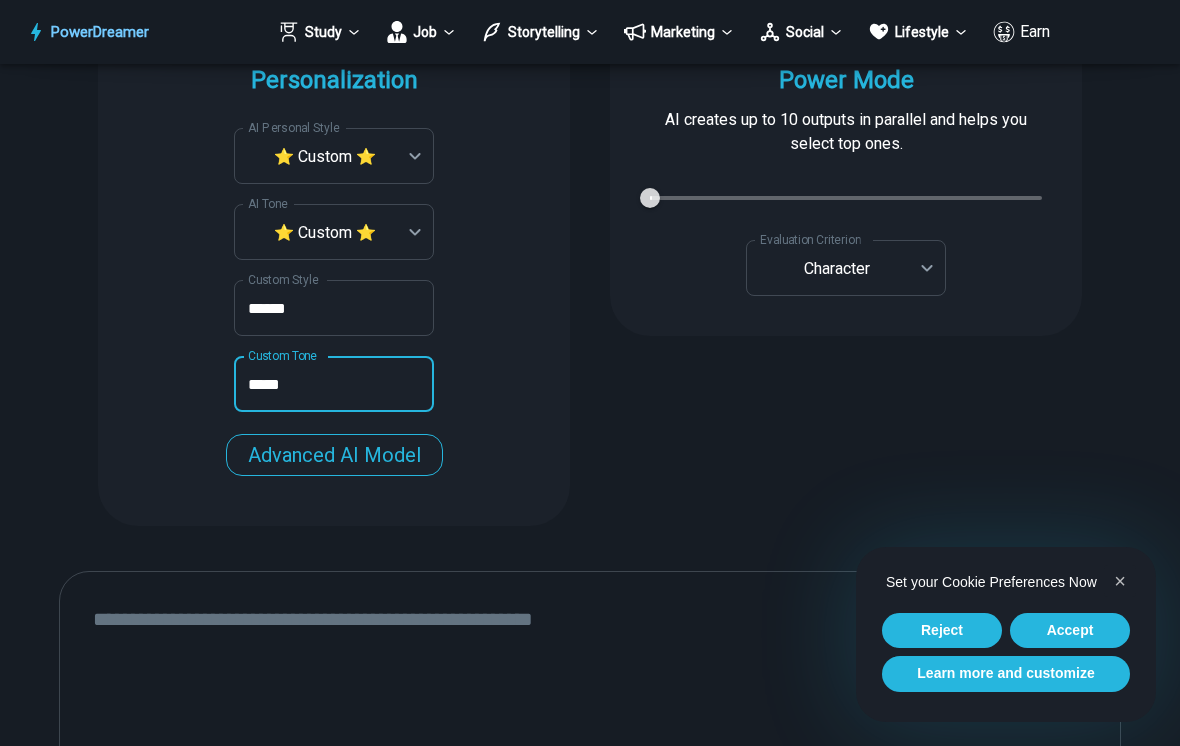 scroll, scrollTop: 2173, scrollLeft: 0, axis: vertical 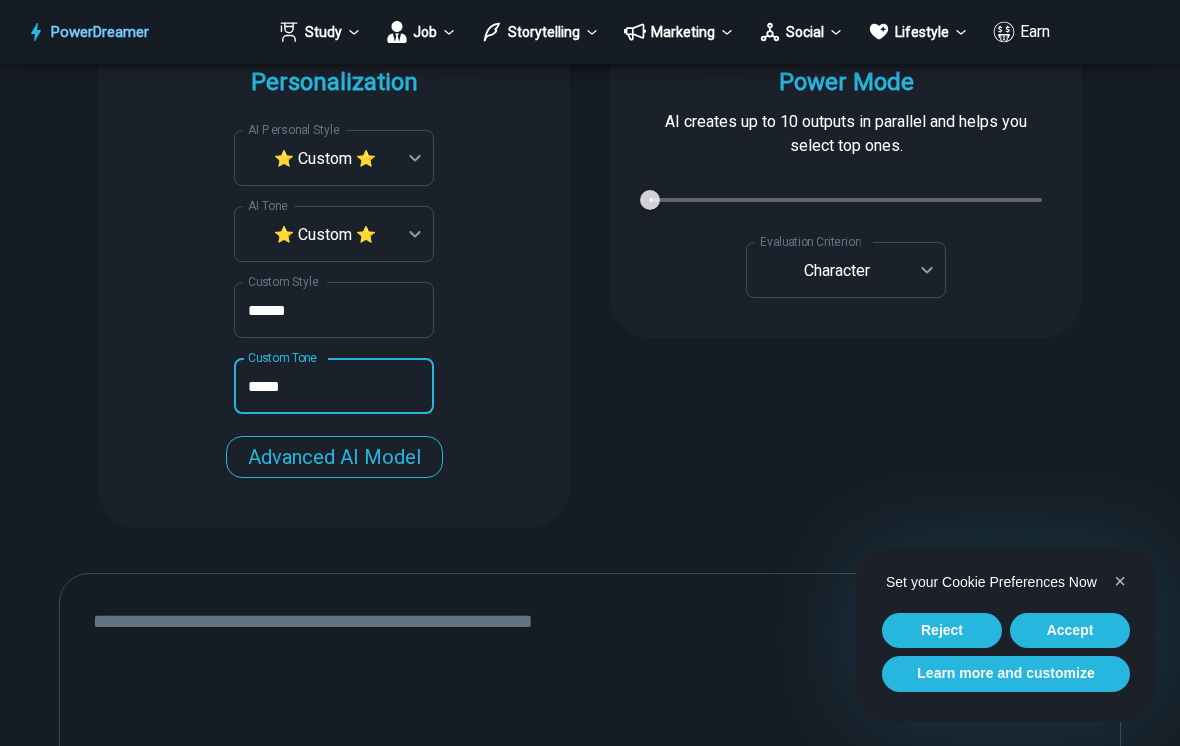 type on "*****" 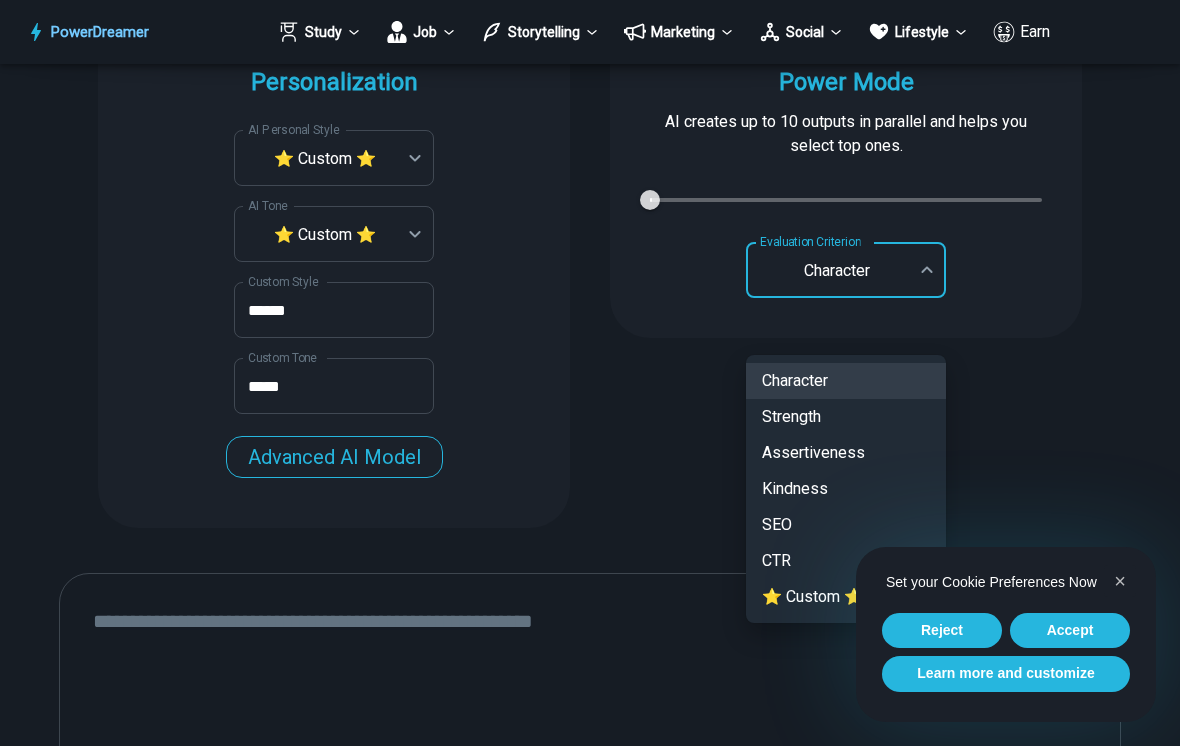 click on "Accept" at bounding box center [1070, 631] 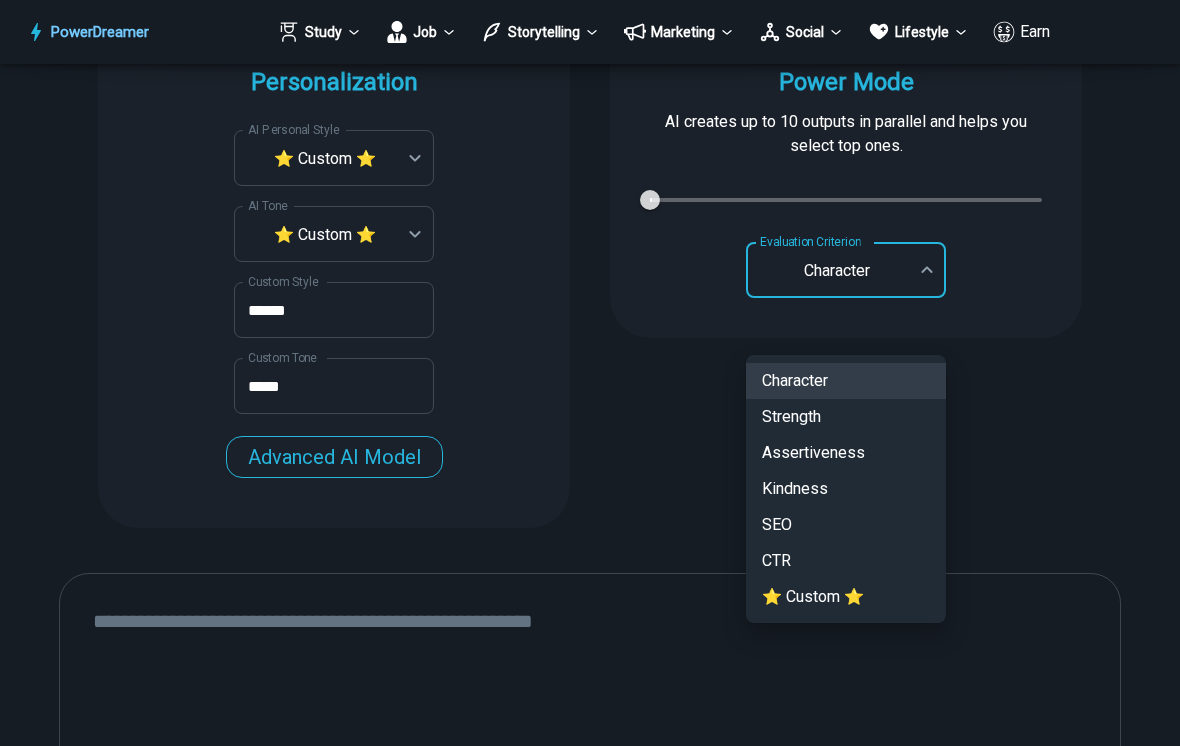 scroll, scrollTop: 0, scrollLeft: 0, axis: both 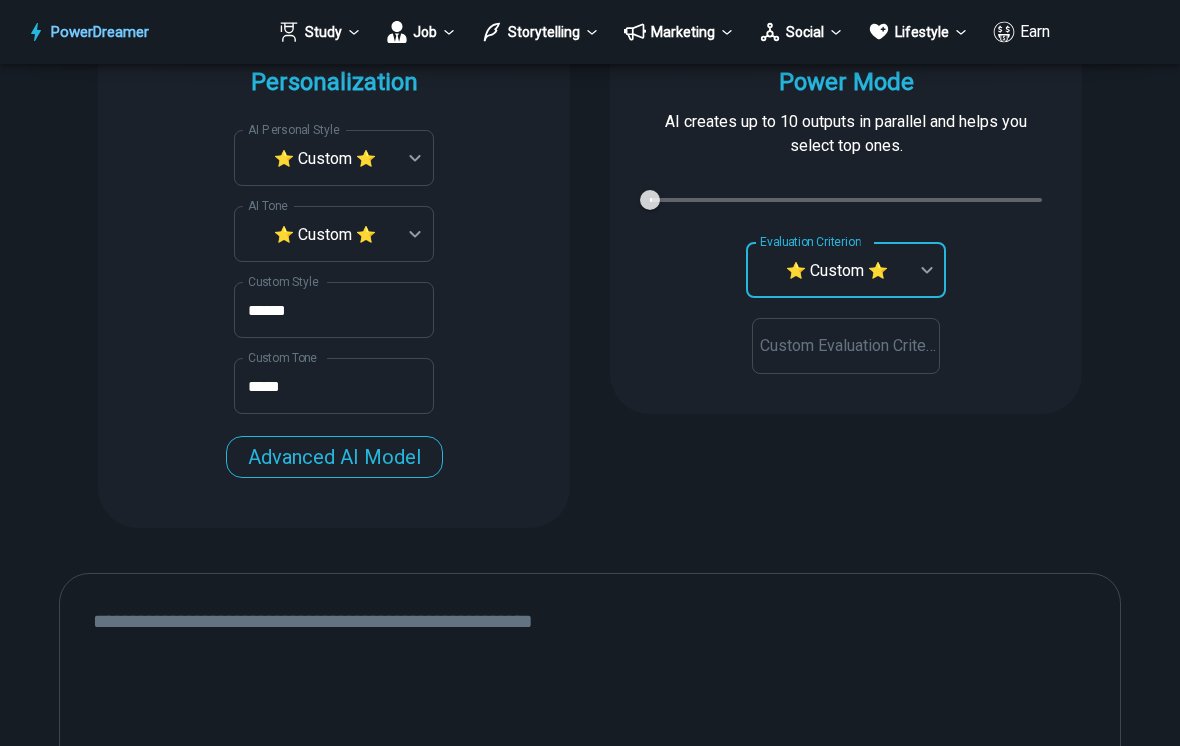 click on "Custom Evaluation Criterion Custom Evaluation Criterion" at bounding box center [846, 346] 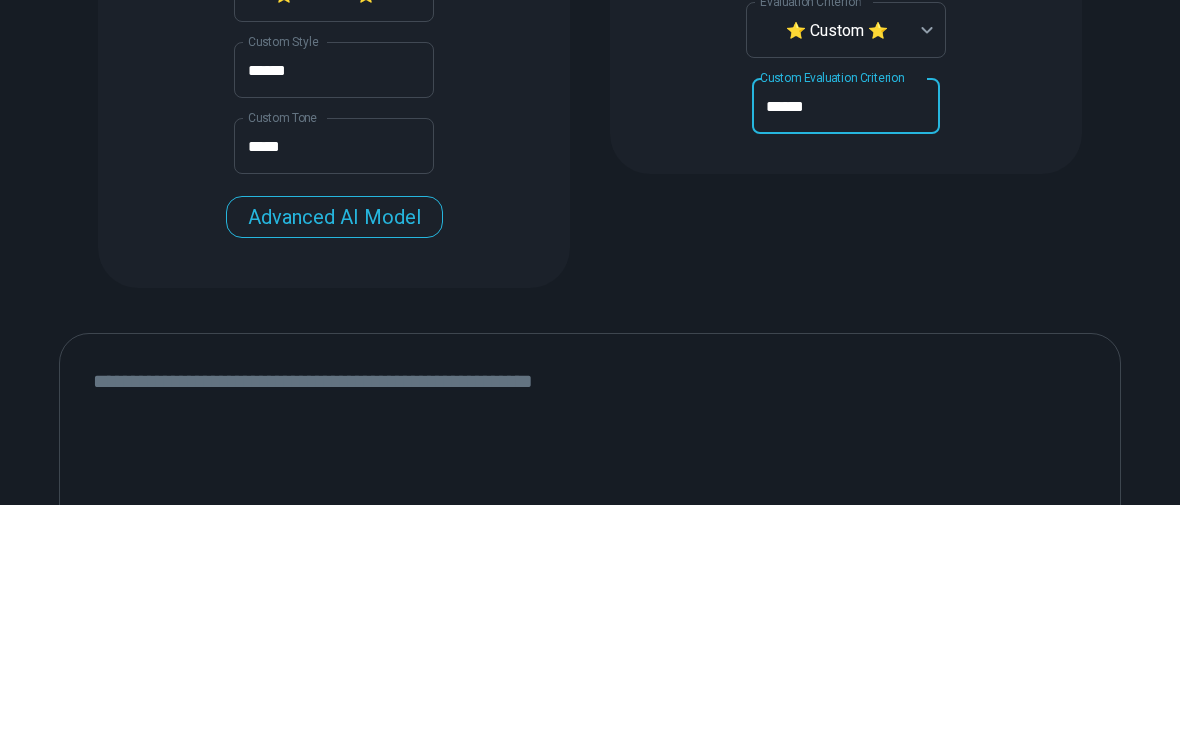 scroll, scrollTop: 2414, scrollLeft: 0, axis: vertical 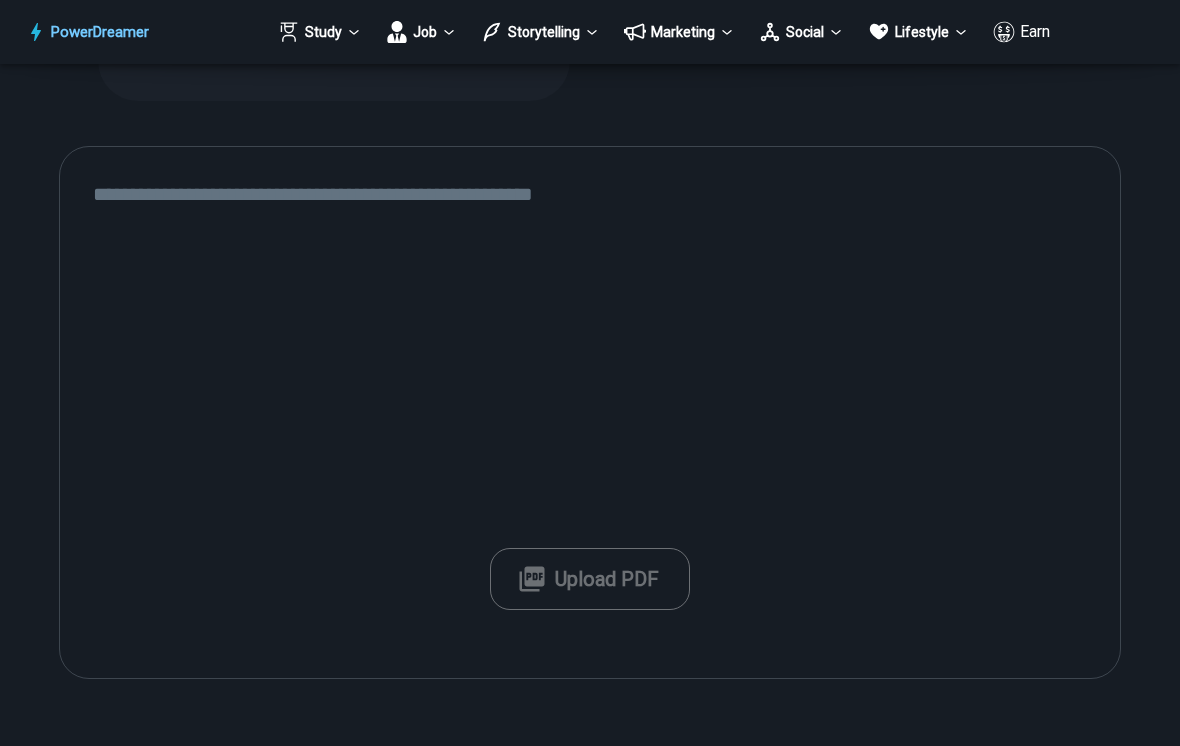 type on "*****" 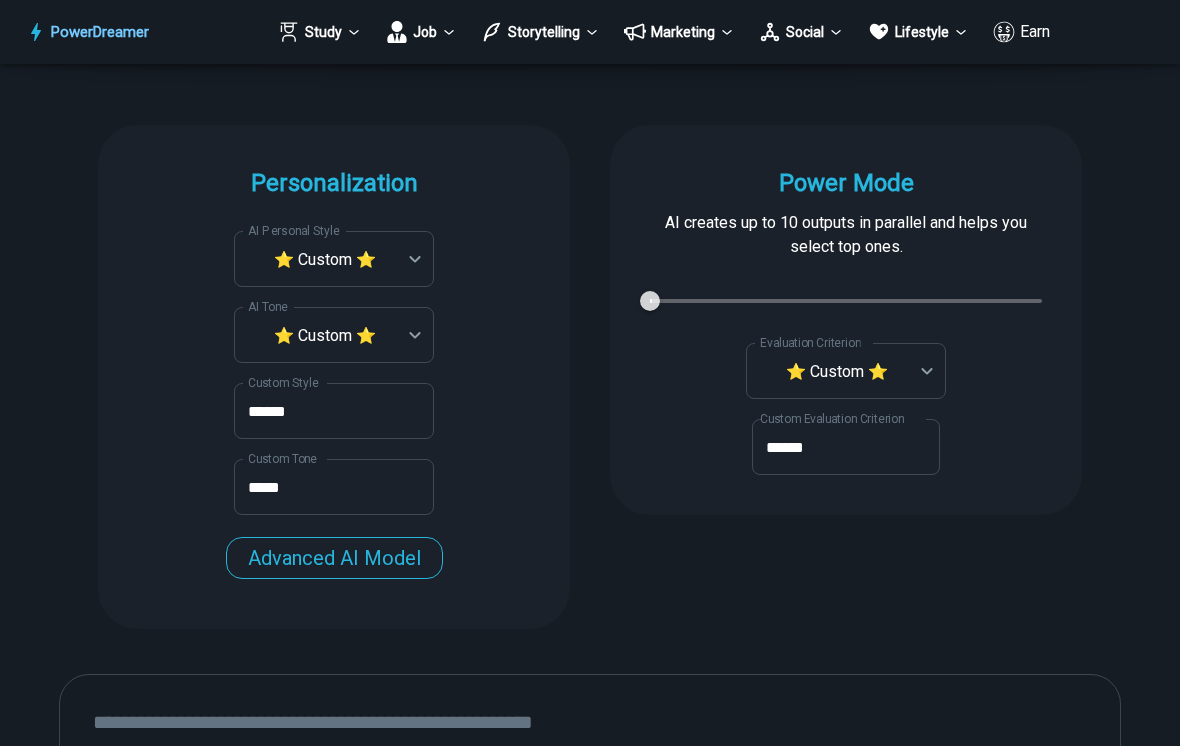 scroll, scrollTop: 2016, scrollLeft: 0, axis: vertical 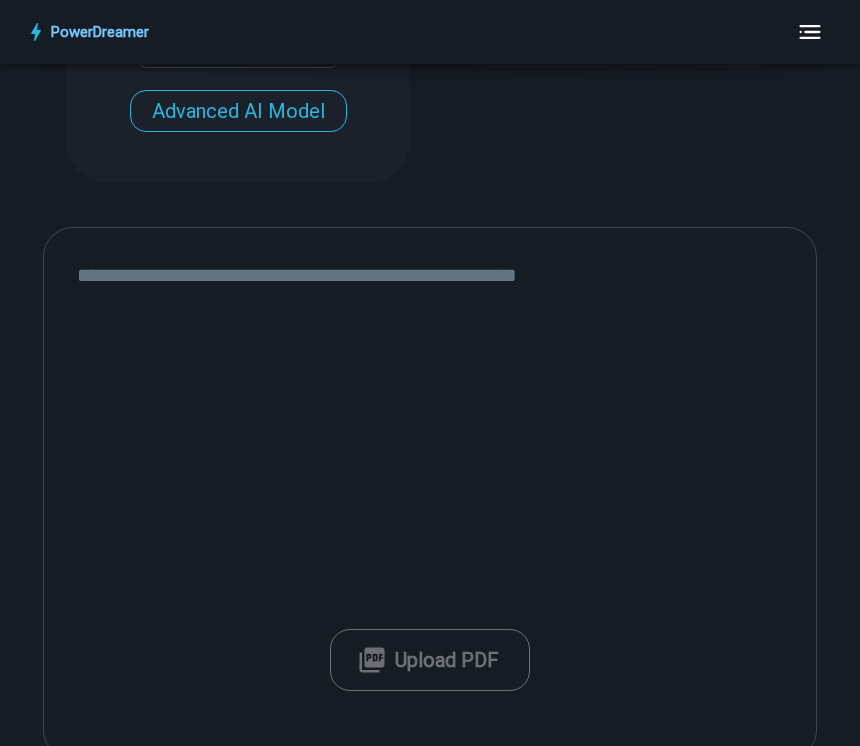 click at bounding box center (430, 494) 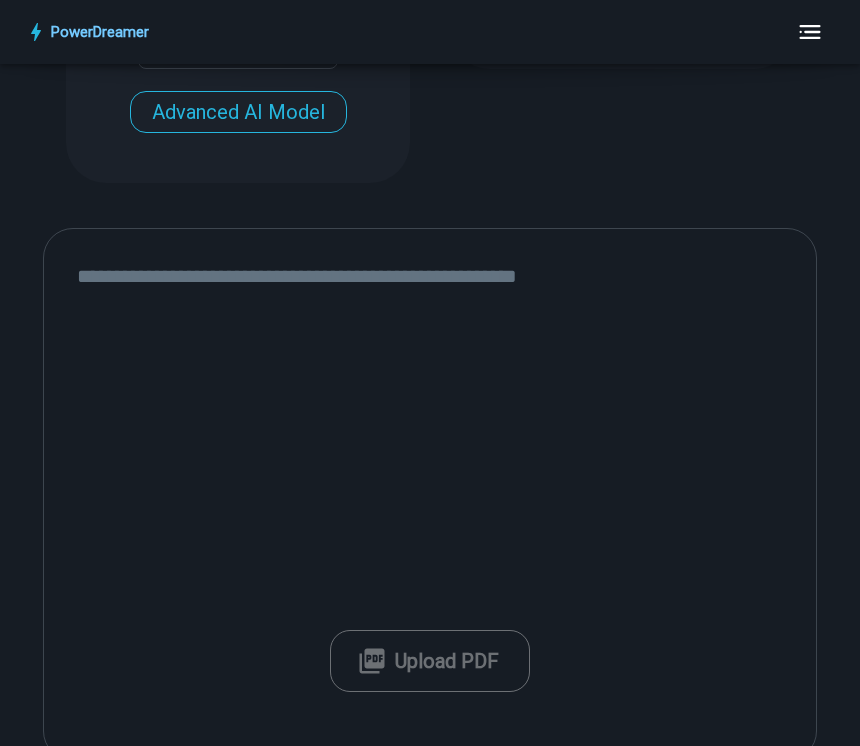 click at bounding box center (430, 495) 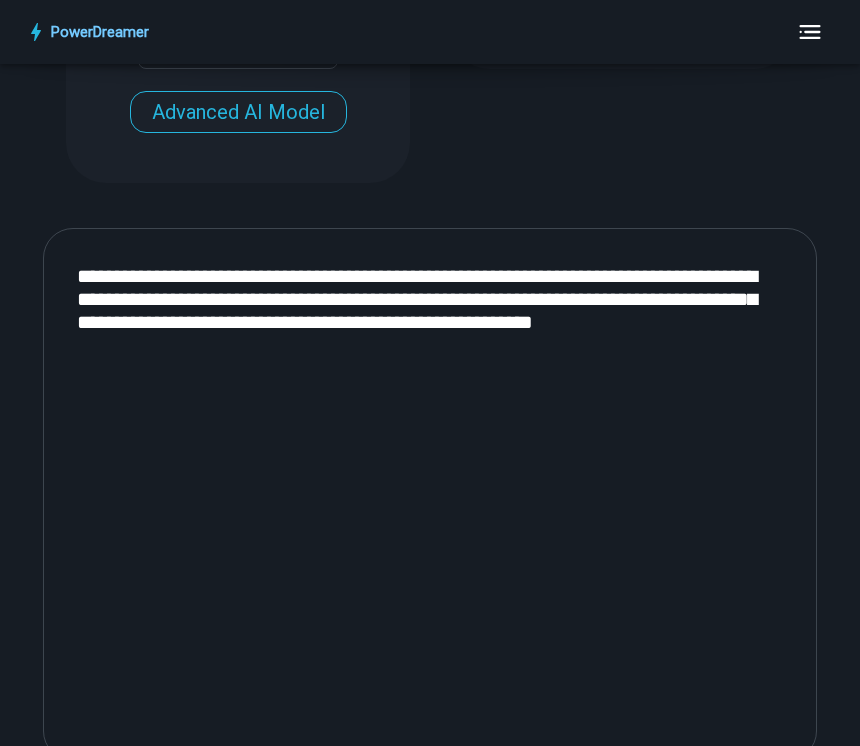 scroll, scrollTop: 3099, scrollLeft: 0, axis: vertical 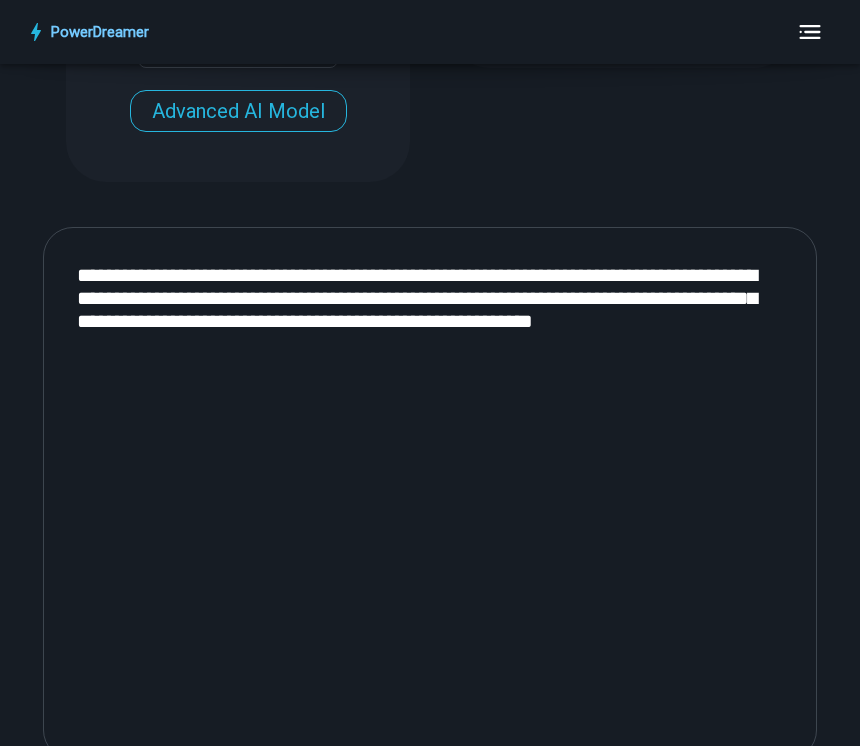 click on "**********" at bounding box center (430, 494) 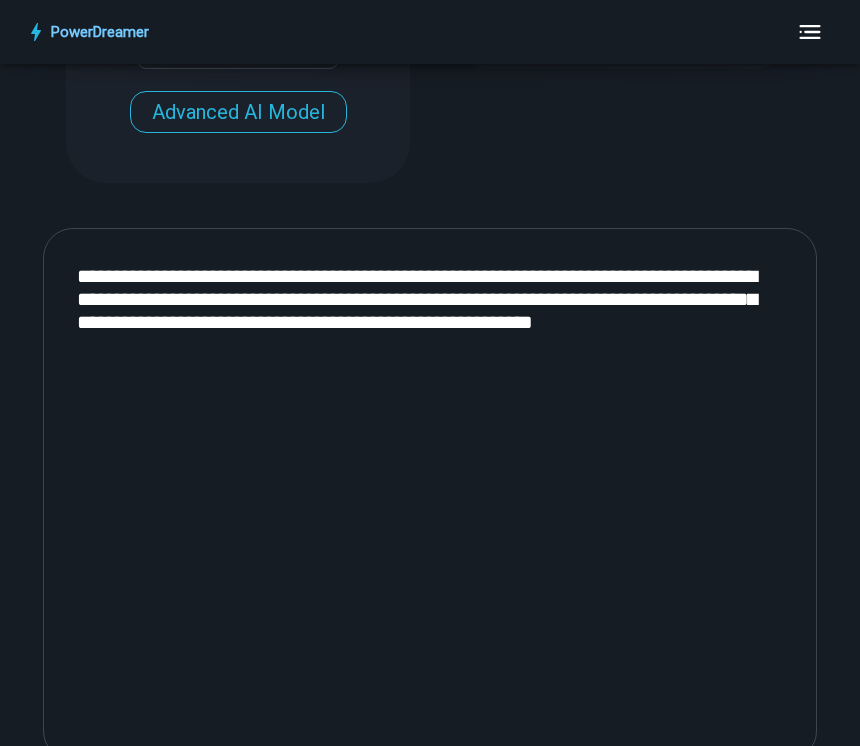 click on "**********" at bounding box center (430, 495) 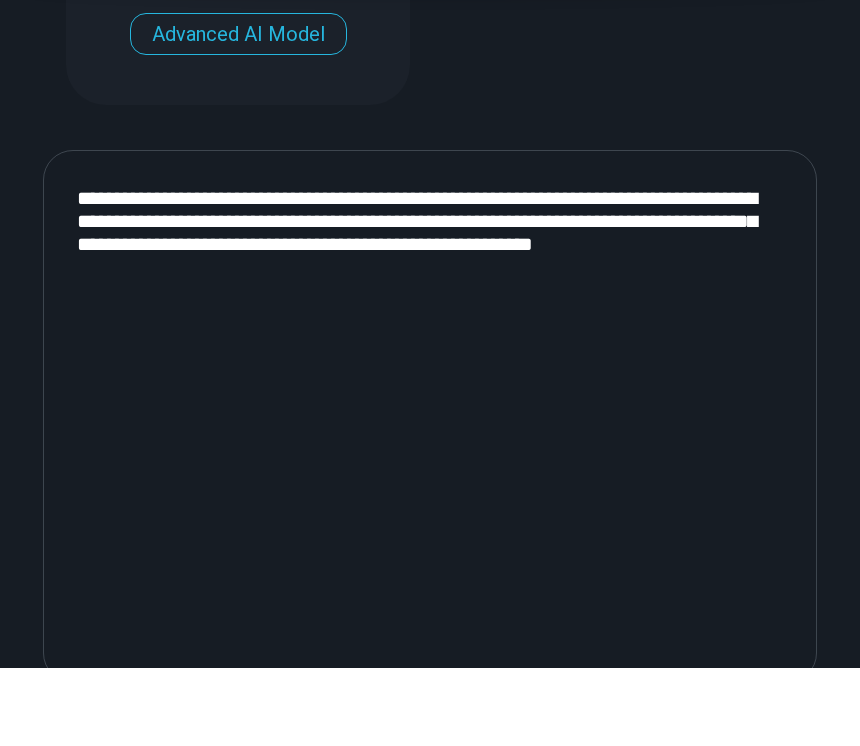 click on "**********" at bounding box center (430, 495) 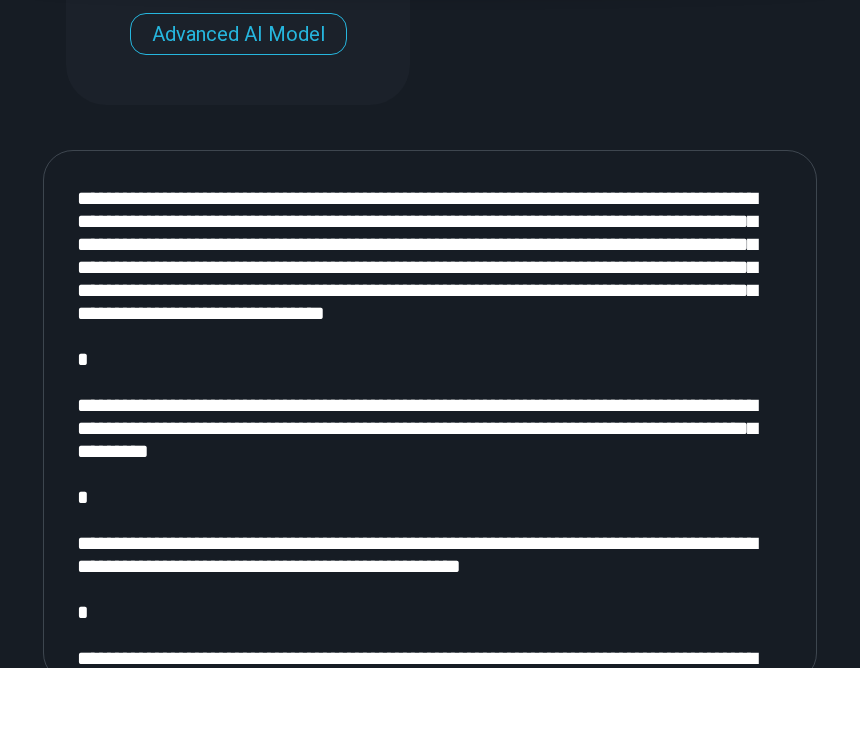 scroll, scrollTop: 3224, scrollLeft: 0, axis: vertical 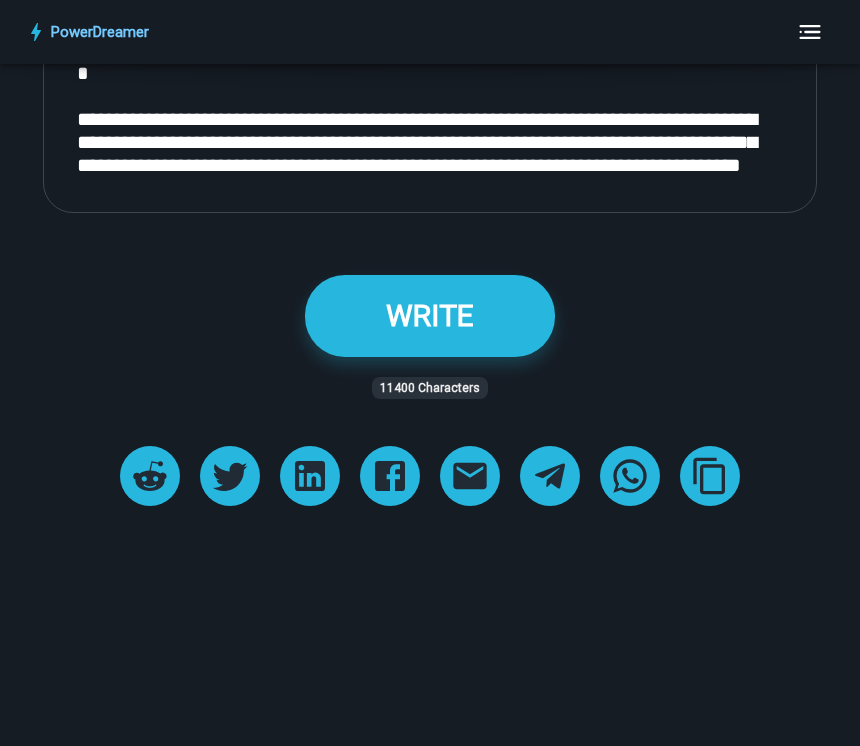 type on "**********" 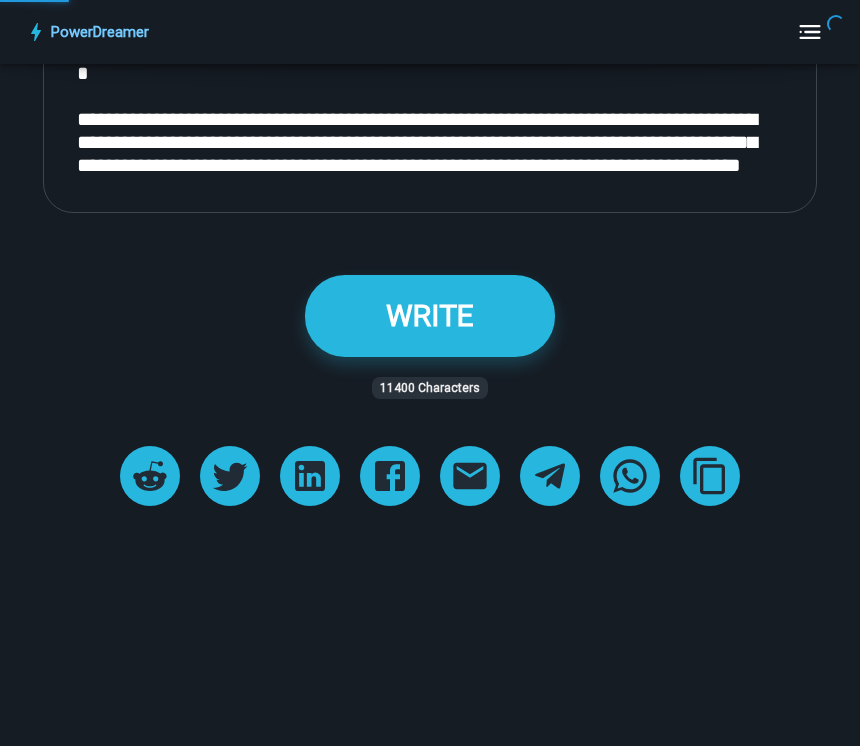 scroll, scrollTop: 0, scrollLeft: 0, axis: both 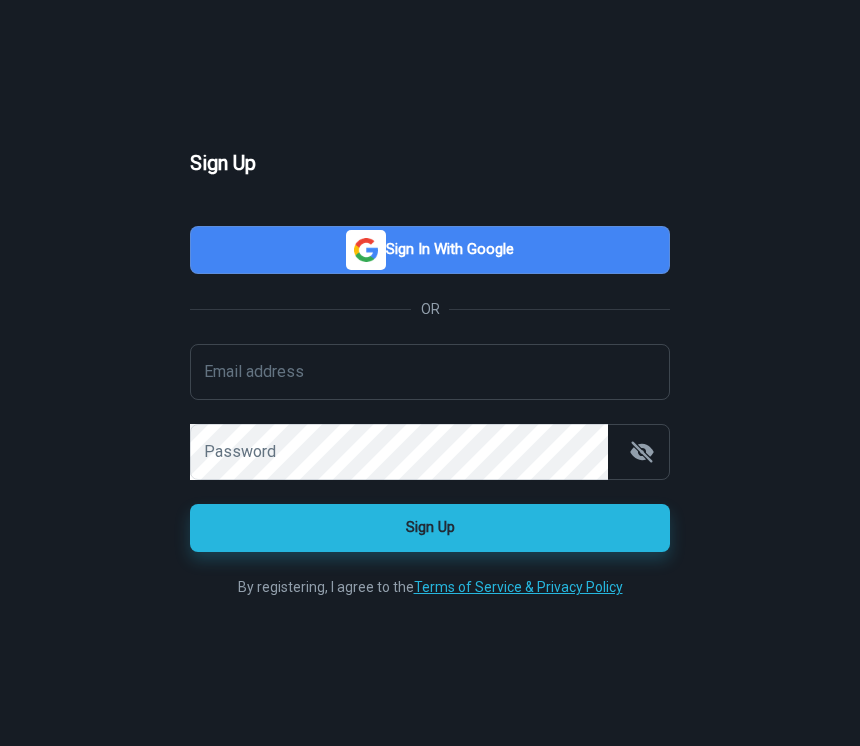 click on "Sign in with Google" at bounding box center (430, 250) 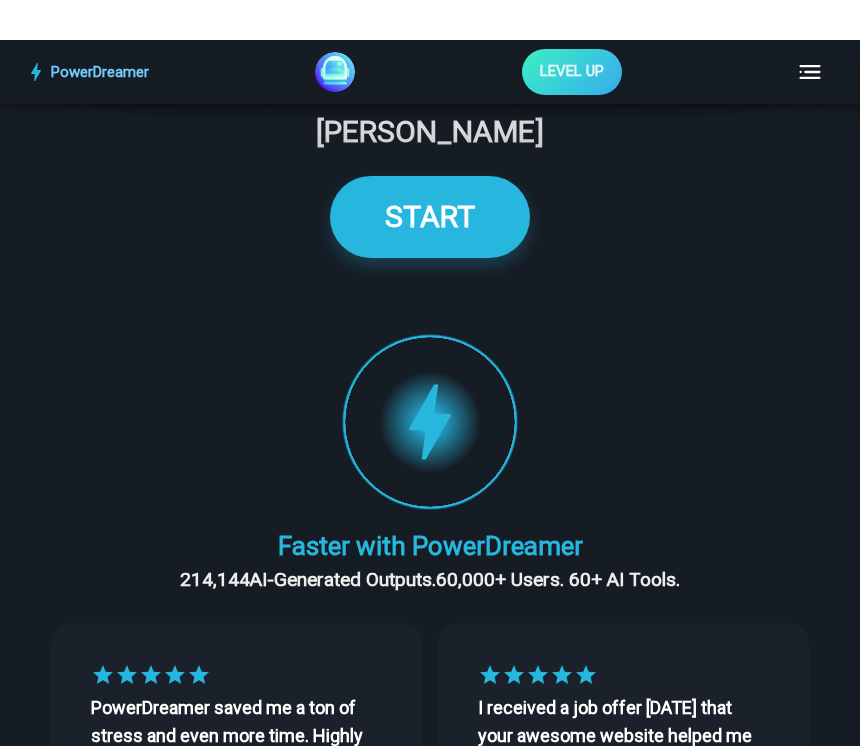 scroll, scrollTop: 0, scrollLeft: 0, axis: both 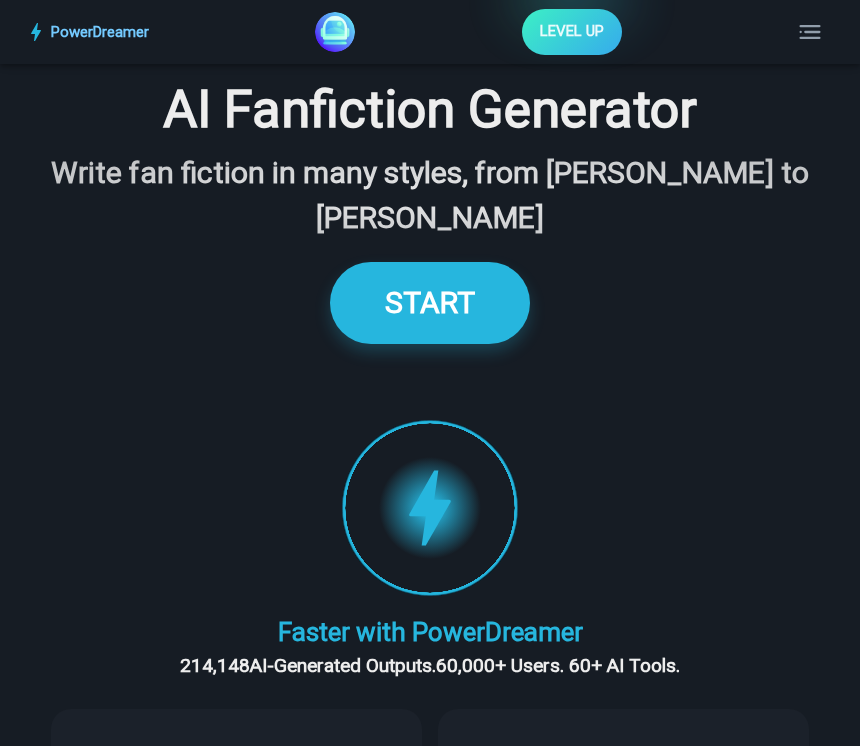 click on "START" at bounding box center (430, 302) 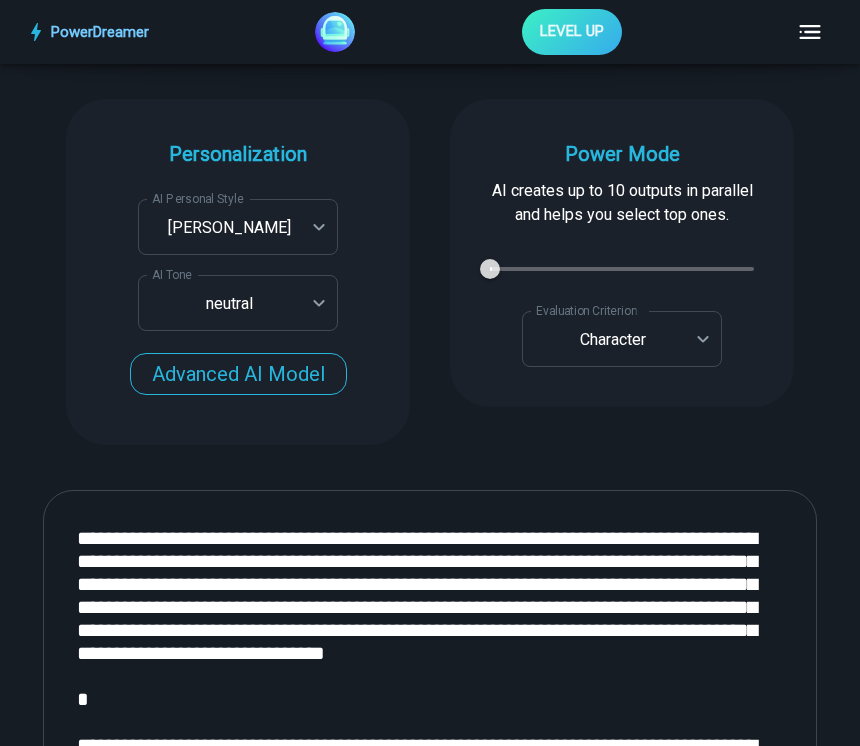 scroll, scrollTop: 2714, scrollLeft: 0, axis: vertical 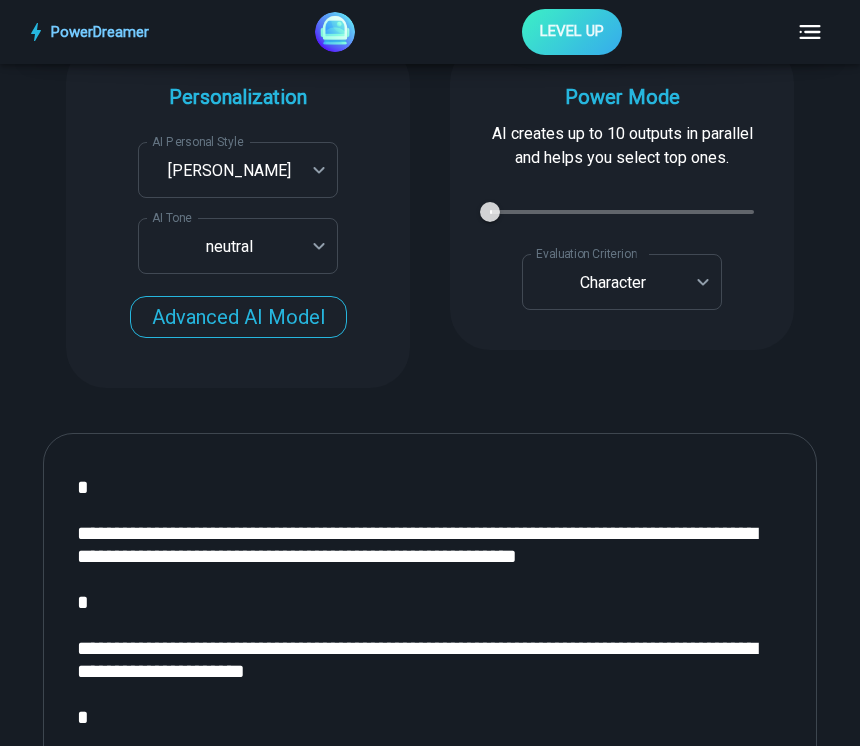 click on "PowerDreamer LEVEL UP AI Fanfiction Generator Write fan fiction in many styles, from [PERSON_NAME] to [PERSON_NAME]  START Faster with PowerDreamer 214,148  AI-Generated Outputs.  60,000+ Users. 60+ AI Tools. PowerDreamer saved me a ton of stress and even more time. Highly recommend. [PERSON_NAME] is a writer and producer with experience at Morning Rush, [US_STATE] PBS, Metro Weekly and The [US_STATE] Times I received a job offer [DATE] that your awesome website helped me get. Thank you! I will be singing your praises. [PERSON_NAME] signed up to PowerDreamer [DATE] and received his job offer [DATE] Absolutely love this program!! I'm usually hesitant to pay for anything without being able to try it for free first. However, I was desperate to get resume writing help and this program far exceeded my expectations! I have been telling anyone I know looking for a job to try it. [PERSON_NAME] [PERSON_NAME], Product Manager in E-Commerce [PERSON_NAME] [PERSON_NAME] Made the job hunting process so easy! [PERSON_NAME] Age [DEMOGRAPHIC_DATA]" at bounding box center [430, 4545] 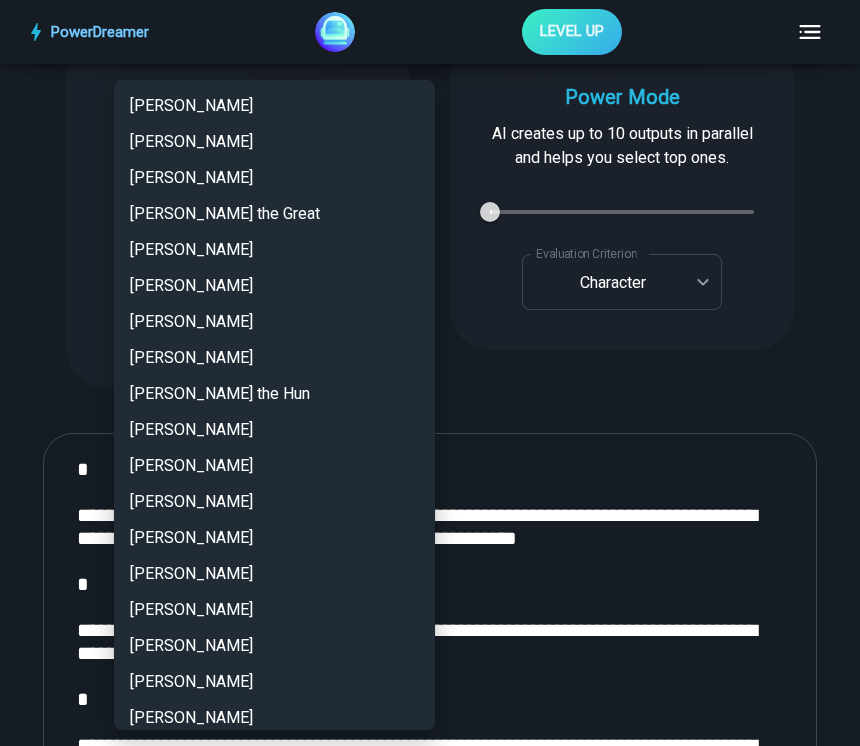 scroll, scrollTop: 1237, scrollLeft: 0, axis: vertical 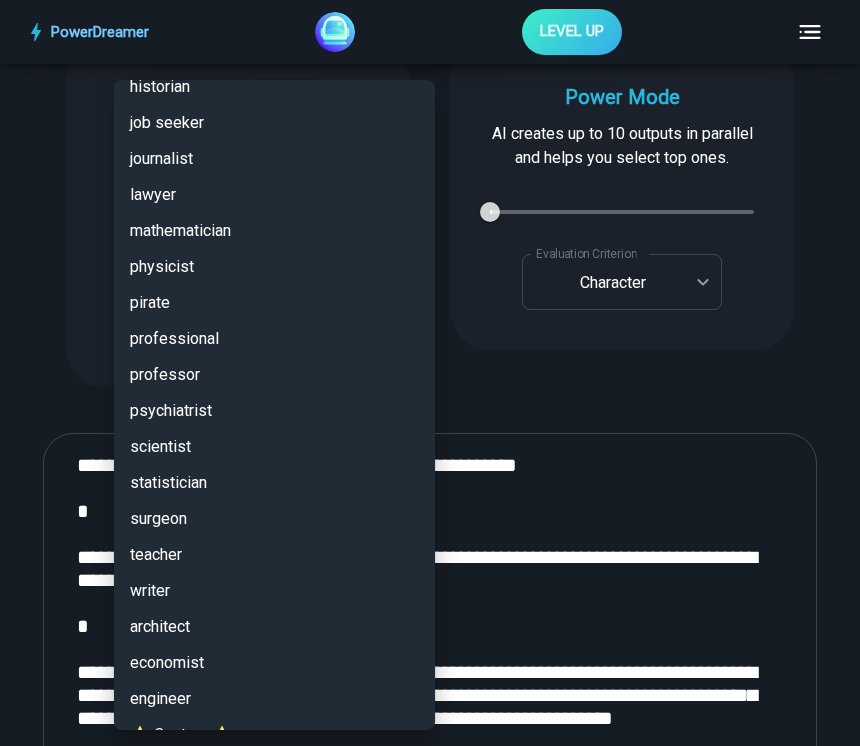click on "⭐ Custom ⭐" at bounding box center [274, 735] 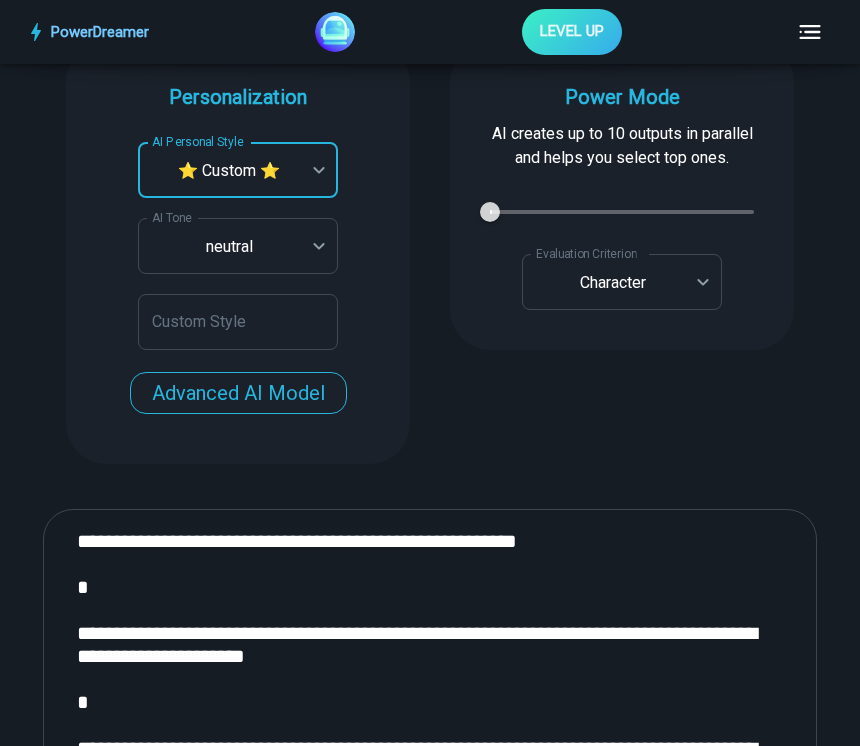 click on "PowerDreamer LEVEL UP AI Fanfiction Generator Write fan fiction in many styles, from [PERSON_NAME] to [PERSON_NAME]  START Faster with PowerDreamer 214,148  AI-Generated Outputs.  60,000+ Users. 60+ AI Tools. PowerDreamer saved me a ton of stress and even more time. Highly recommend. [PERSON_NAME] is a writer and producer with experience at Morning Rush, [US_STATE] PBS, Metro Weekly and The [US_STATE] Times I received a job offer [DATE] that your awesome website helped me get. Thank you! I will be singing your praises. [PERSON_NAME] signed up to PowerDreamer [DATE] and received his job offer [DATE] Absolutely love this program!! I'm usually hesitant to pay for anything without being able to try it for free first. However, I was desperate to get resume writing help and this program far exceeded my expectations! I have been telling anyone I know looking for a job to try it. [PERSON_NAME] [PERSON_NAME], Product Manager in E-Commerce [PERSON_NAME] [PERSON_NAME] Made the job hunting process so easy! [PERSON_NAME] Age [DEMOGRAPHIC_DATA]" at bounding box center (430, 4583) 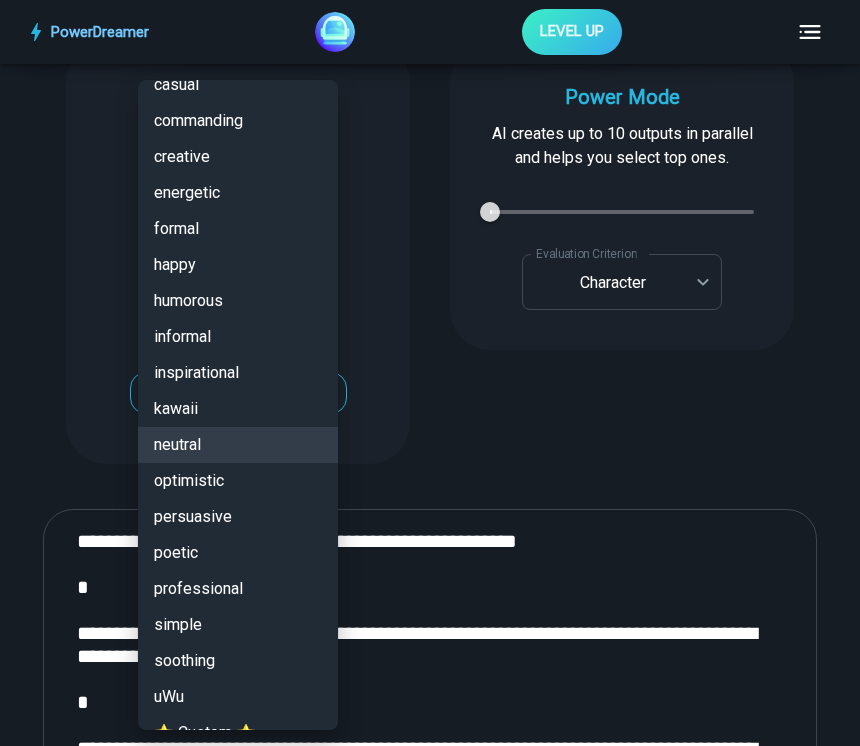 scroll, scrollTop: 55, scrollLeft: 0, axis: vertical 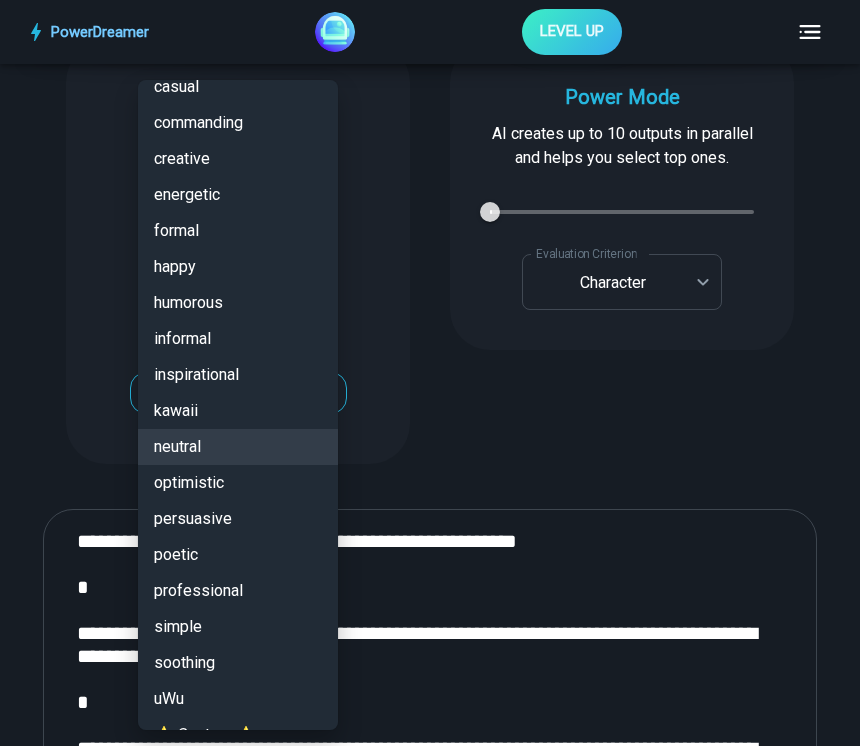 click on "⭐ Custom ⭐" at bounding box center [238, 735] 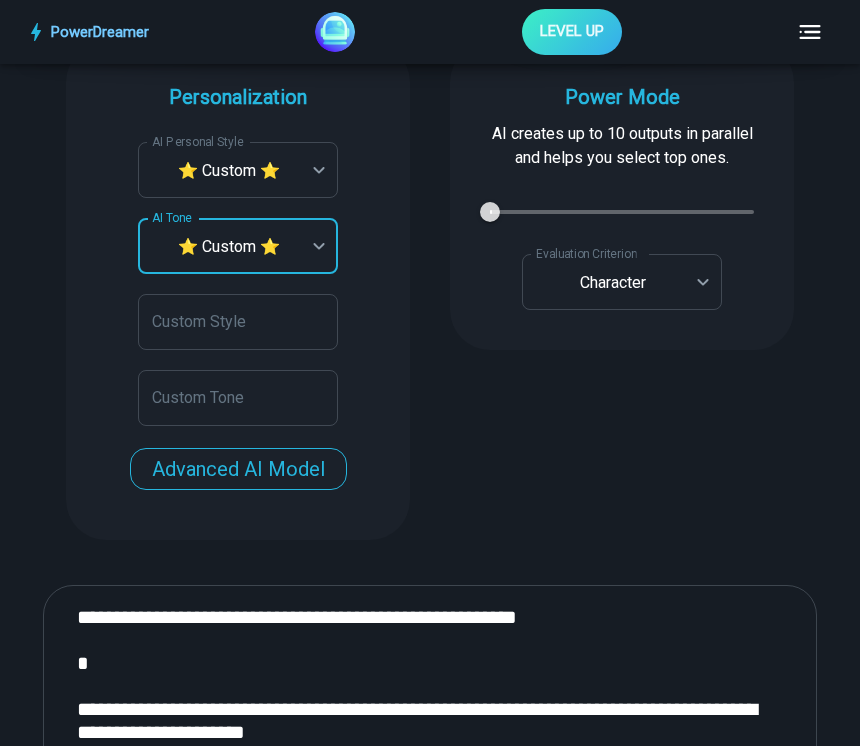 click on "Custom Style" at bounding box center (238, 322) 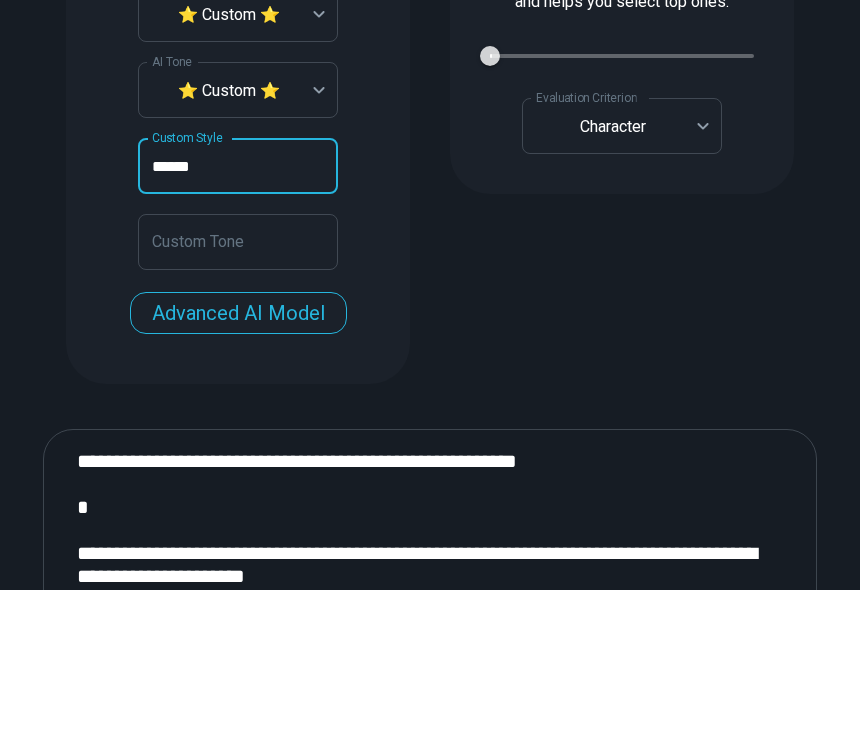 type on "*****" 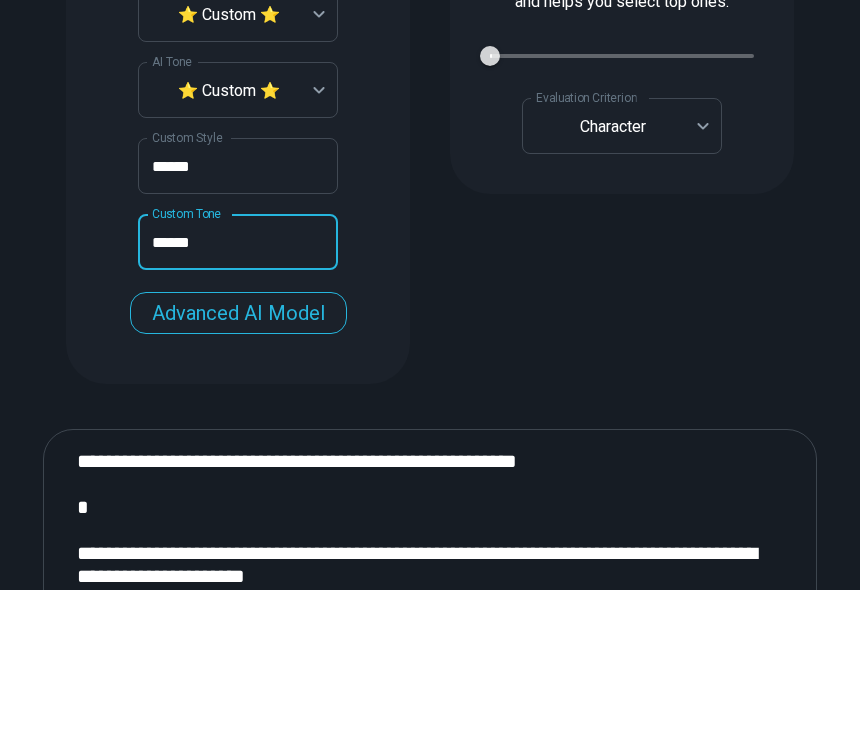 scroll, scrollTop: 2897, scrollLeft: 0, axis: vertical 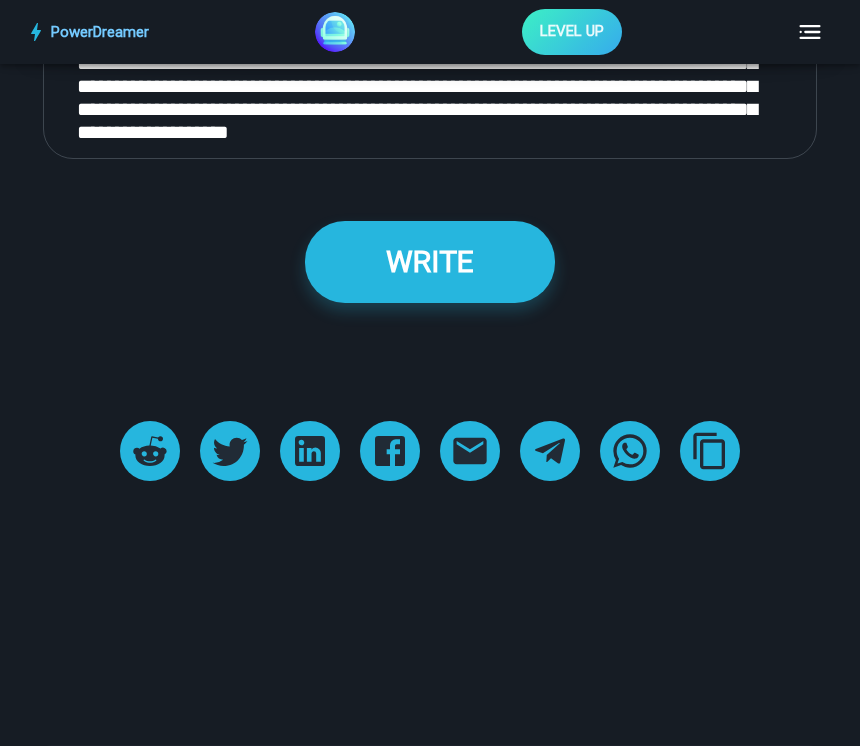 type on "*****" 